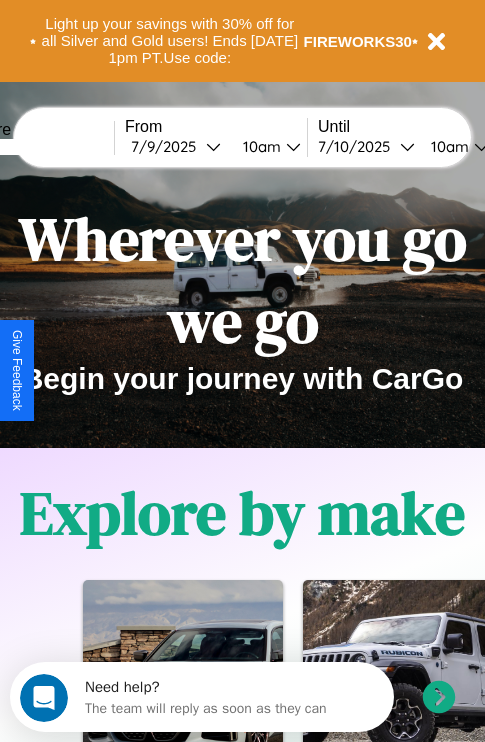 scroll, scrollTop: 0, scrollLeft: 0, axis: both 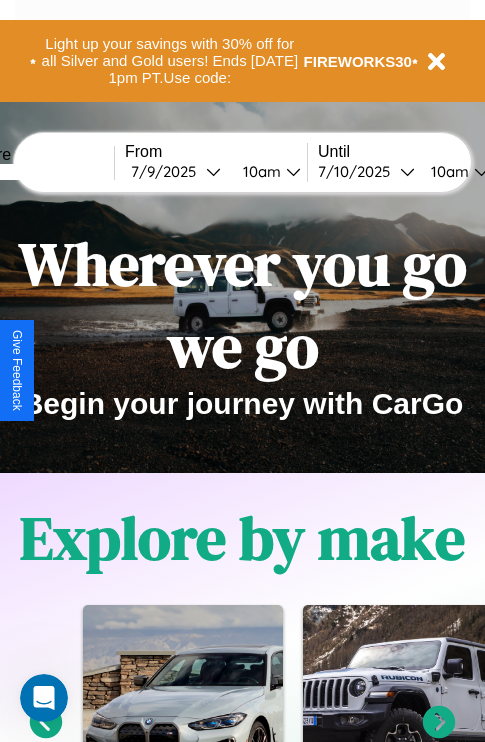 click at bounding box center [39, 172] 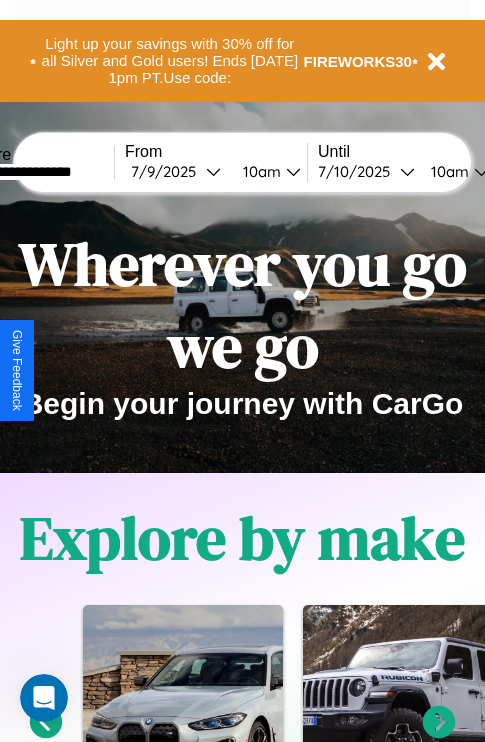 type on "**********" 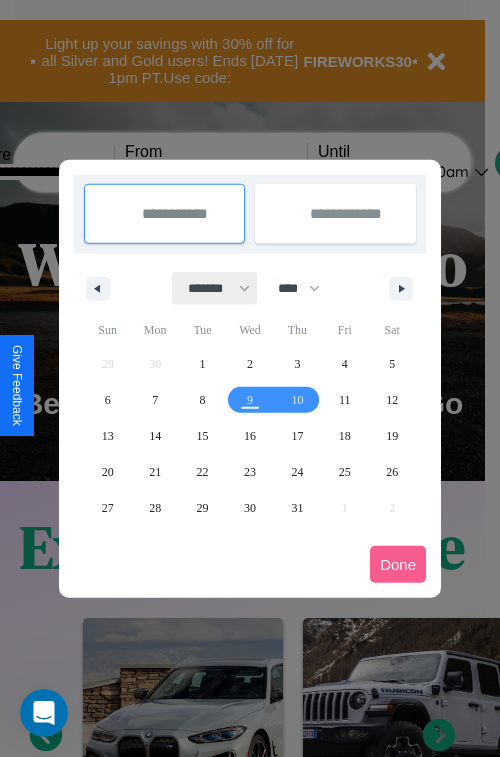 click on "******* ******** ***** ***** *** **** **** ****** ********* ******* ******** ********" at bounding box center [215, 288] 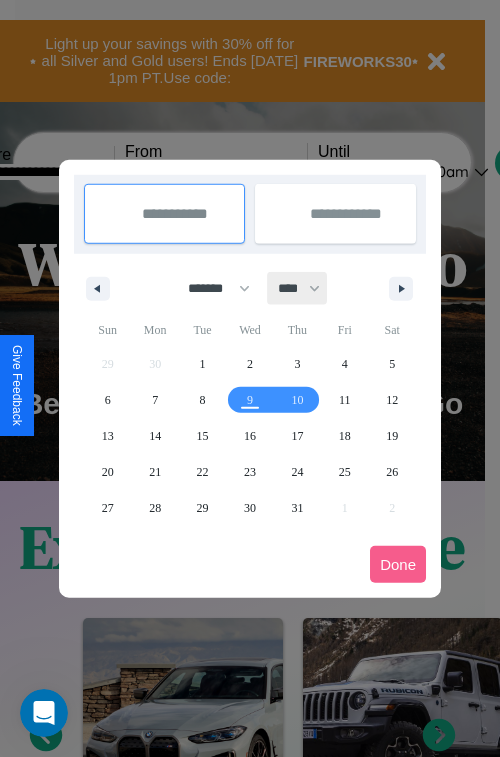 click on "**** **** **** **** **** **** **** **** **** **** **** **** **** **** **** **** **** **** **** **** **** **** **** **** **** **** **** **** **** **** **** **** **** **** **** **** **** **** **** **** **** **** **** **** **** **** **** **** **** **** **** **** **** **** **** **** **** **** **** **** **** **** **** **** **** **** **** **** **** **** **** **** **** **** **** **** **** **** **** **** **** **** **** **** **** **** **** **** **** **** **** **** **** **** **** **** **** **** **** **** **** **** **** **** **** **** **** **** **** **** **** **** **** **** **** **** **** **** **** **** ****" at bounding box center [298, 288] 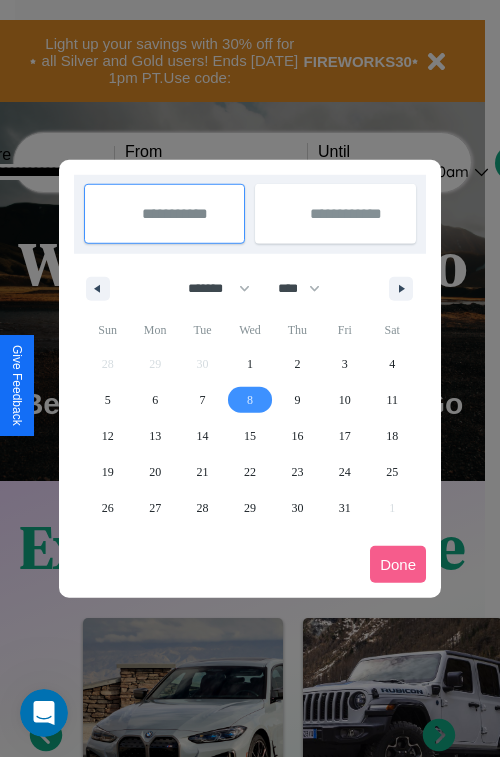 click on "8" at bounding box center (250, 400) 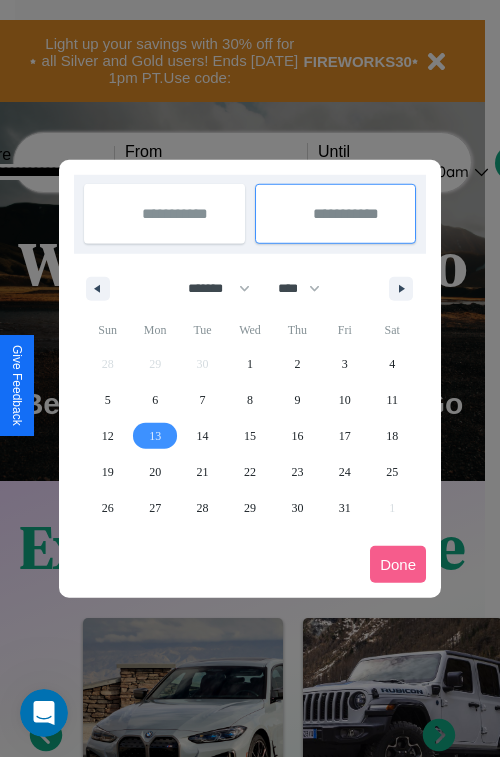 click on "13" at bounding box center [155, 436] 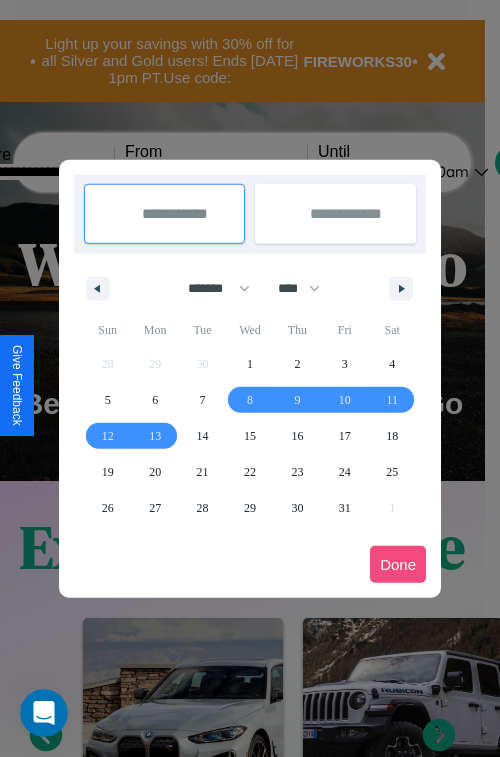 click on "Done" at bounding box center [398, 564] 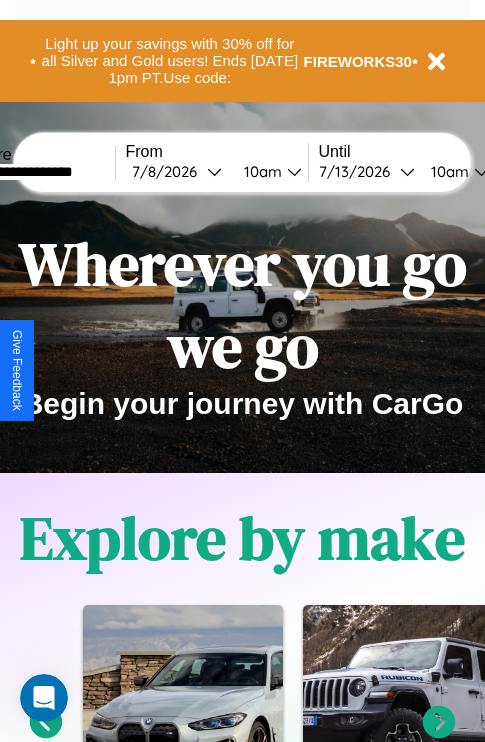 scroll, scrollTop: 0, scrollLeft: 70, axis: horizontal 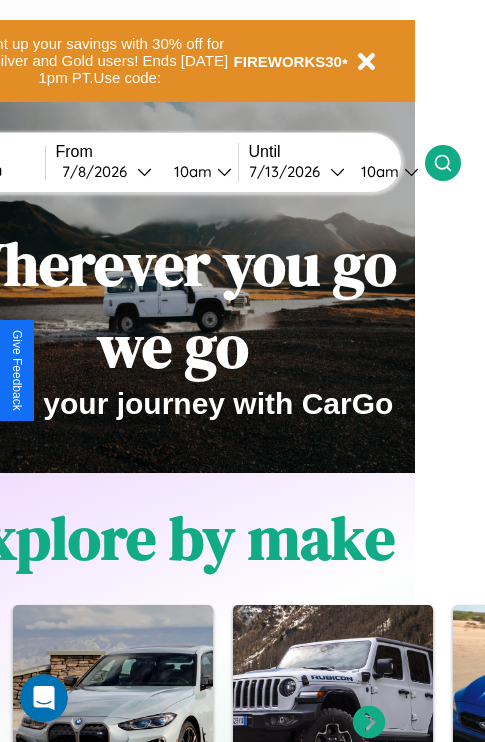 click 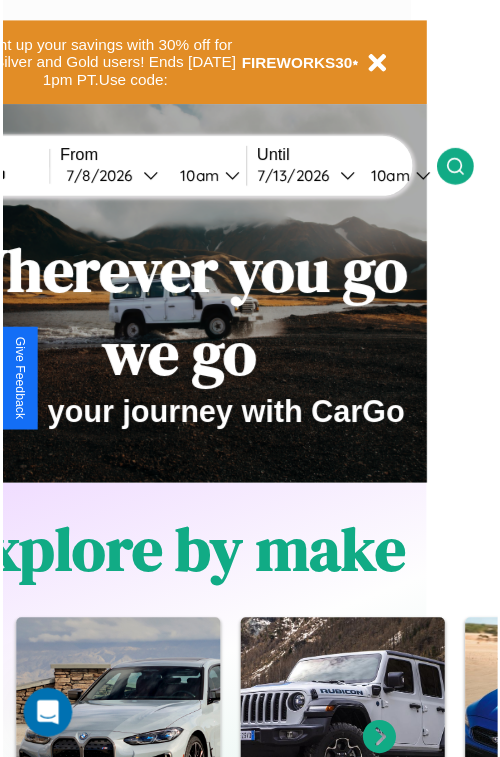 scroll, scrollTop: 0, scrollLeft: 0, axis: both 